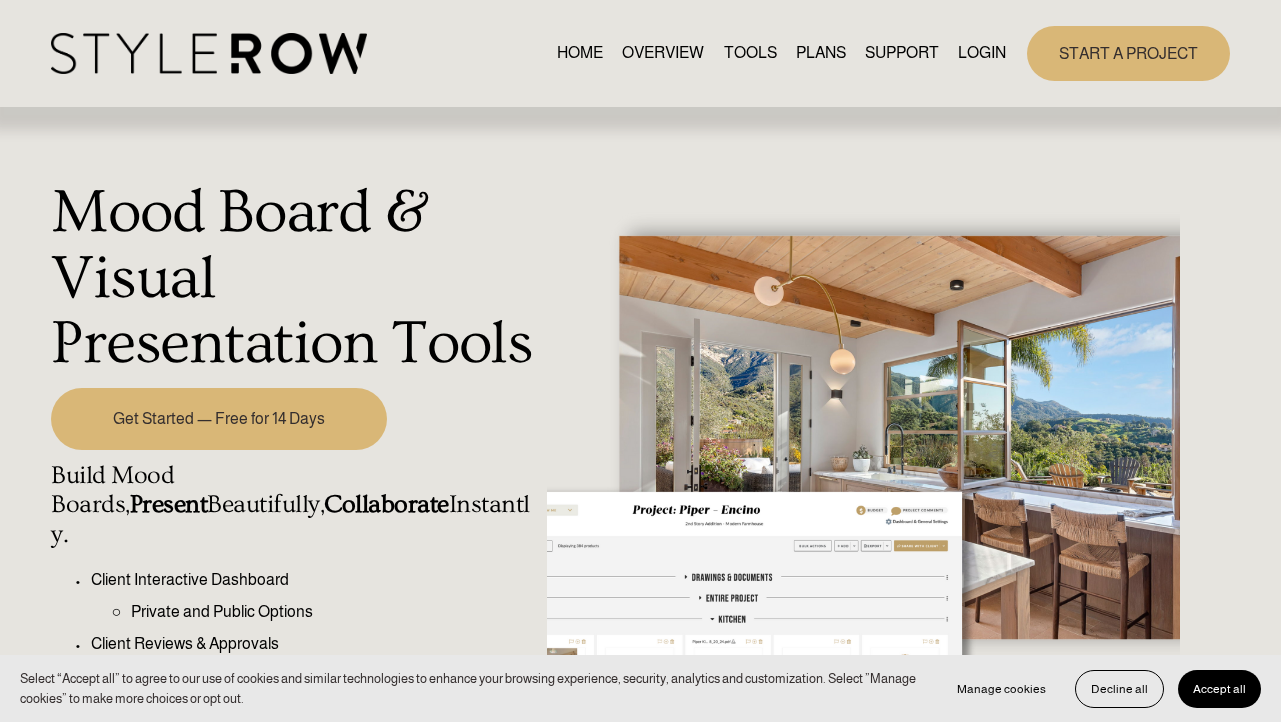scroll, scrollTop: 0, scrollLeft: 0, axis: both 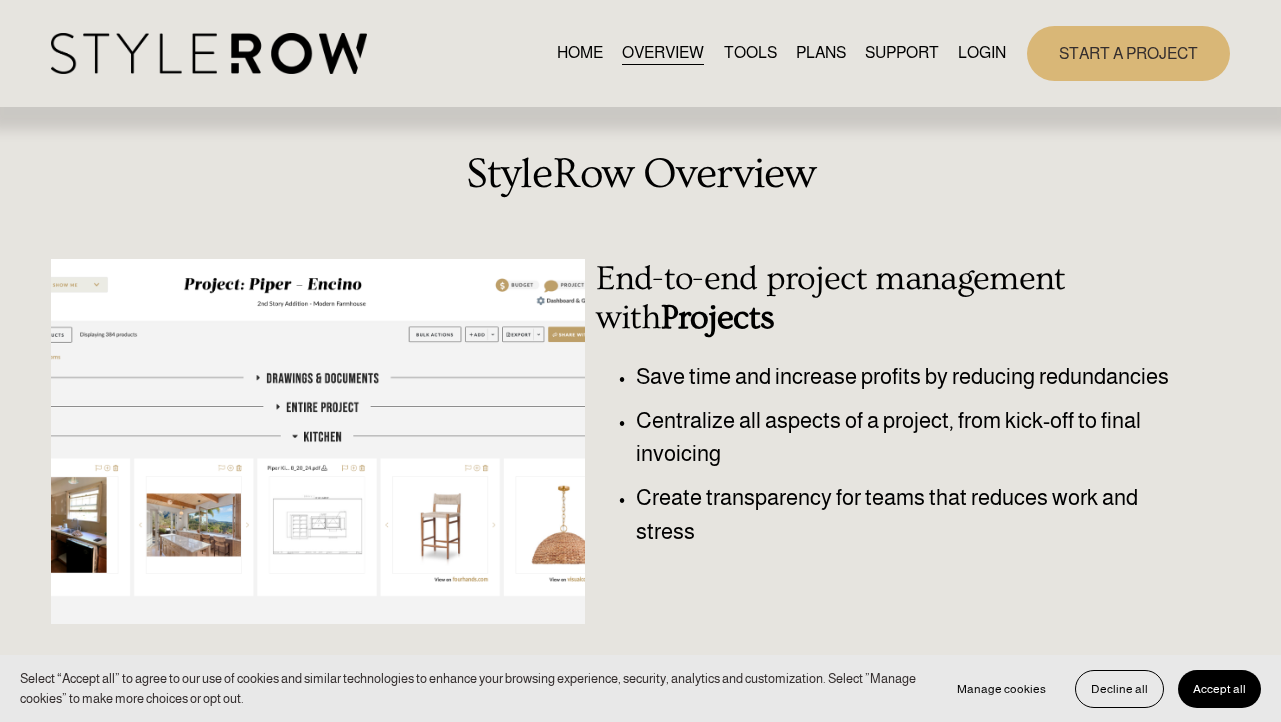 click on "TOOLS" at bounding box center [750, 53] 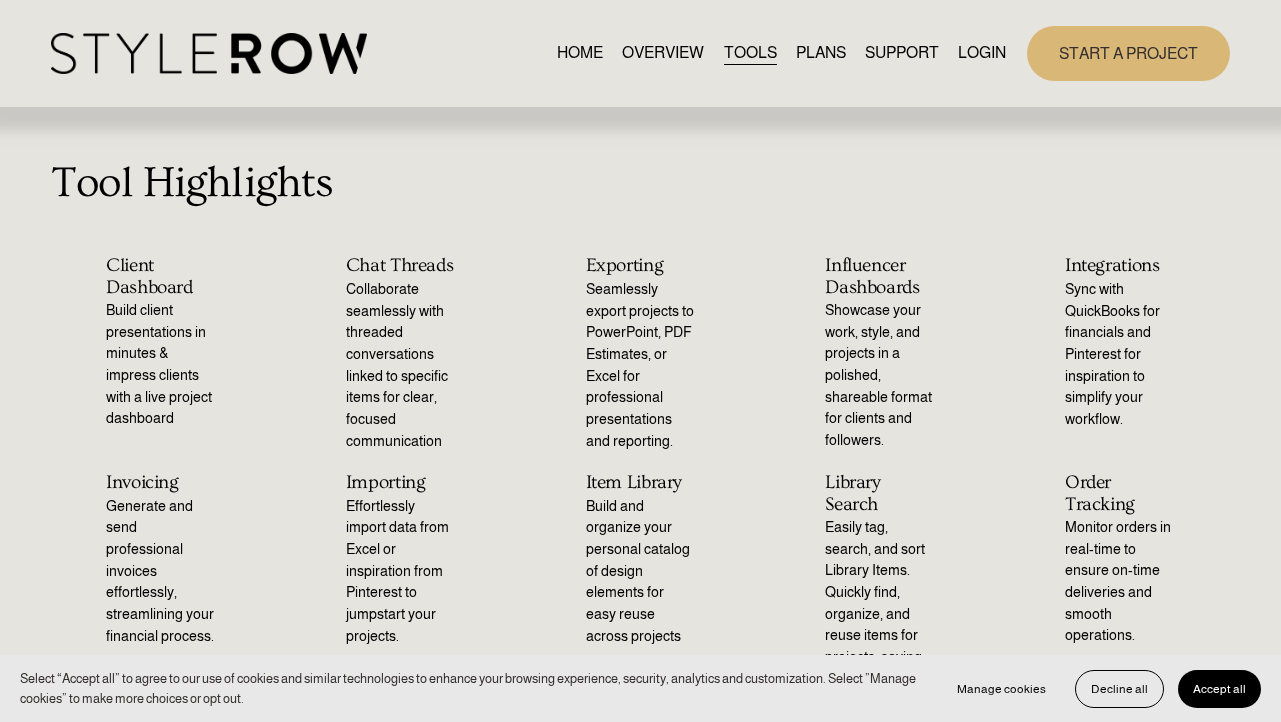 scroll, scrollTop: 0, scrollLeft: 0, axis: both 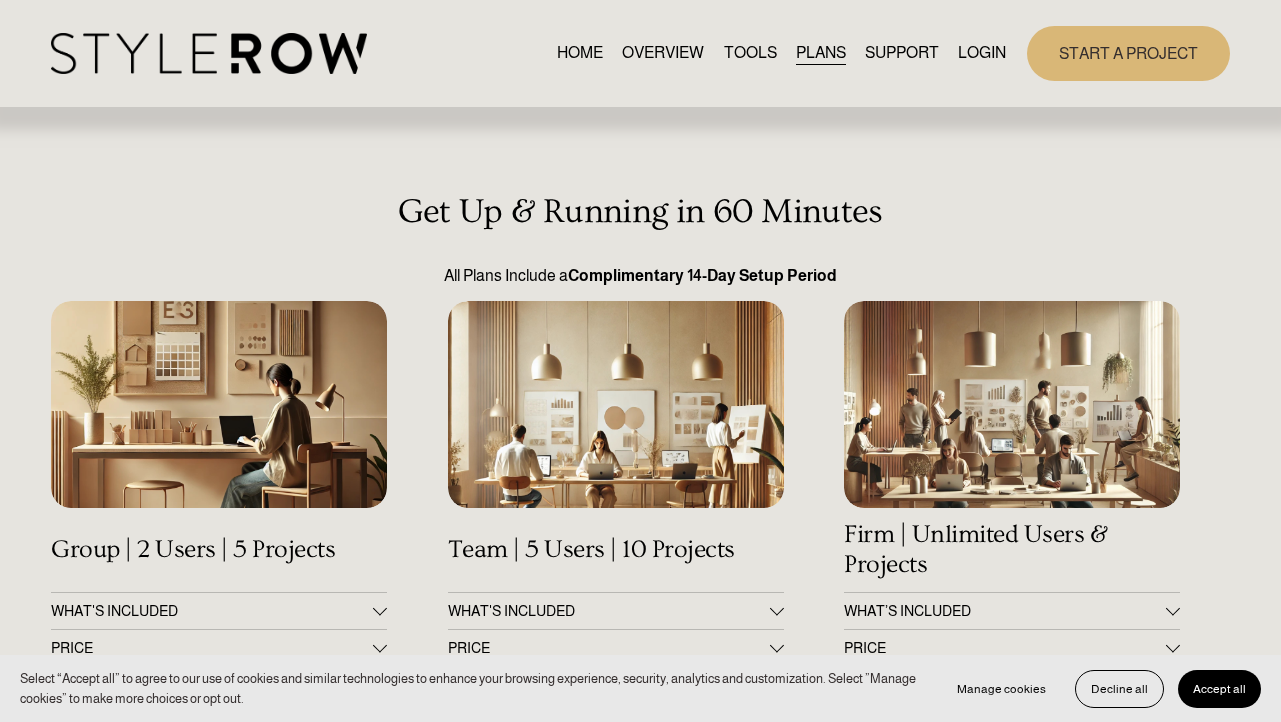 click on "SUPPORT" at bounding box center [902, 53] 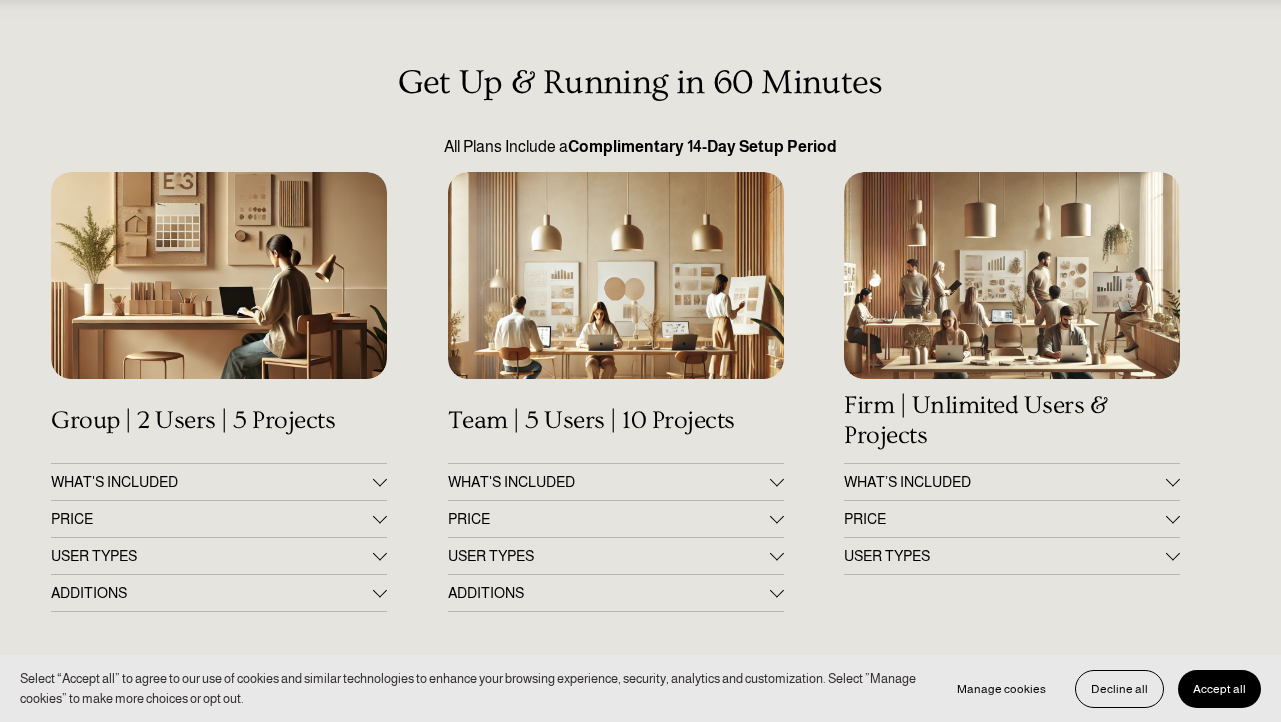 scroll, scrollTop: 138, scrollLeft: 0, axis: vertical 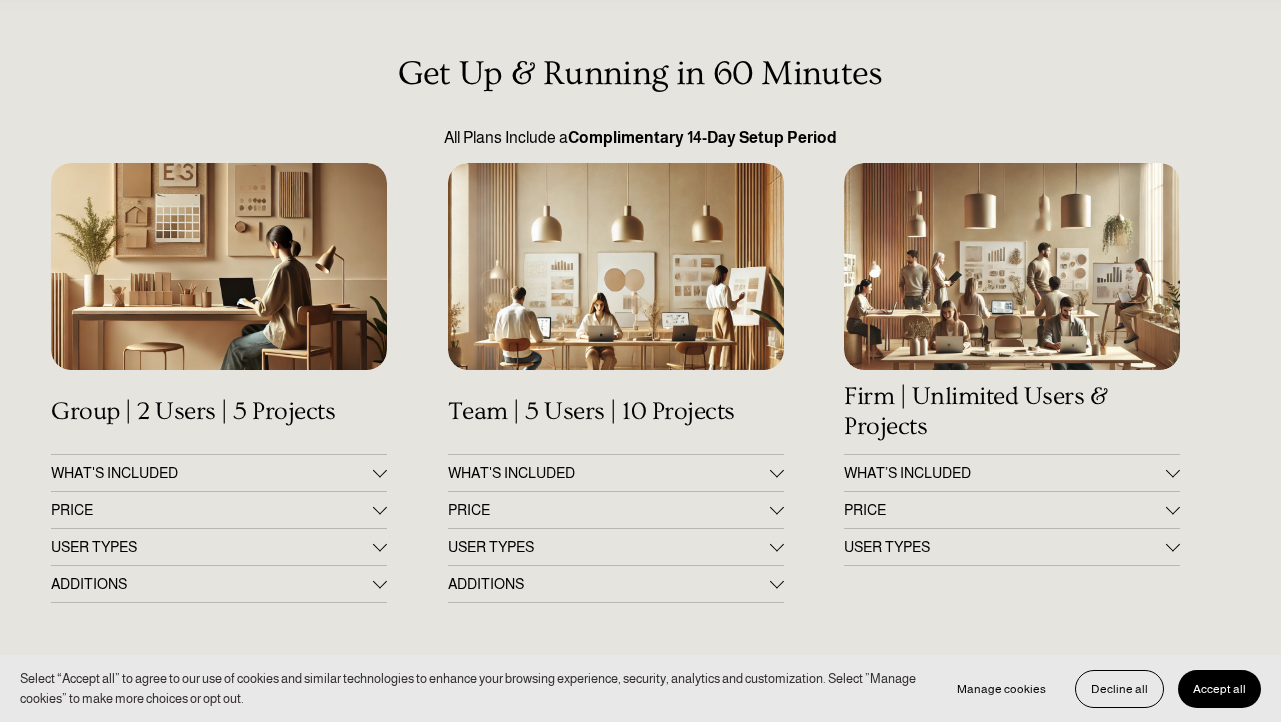 click on "PRICE" at bounding box center (609, 510) 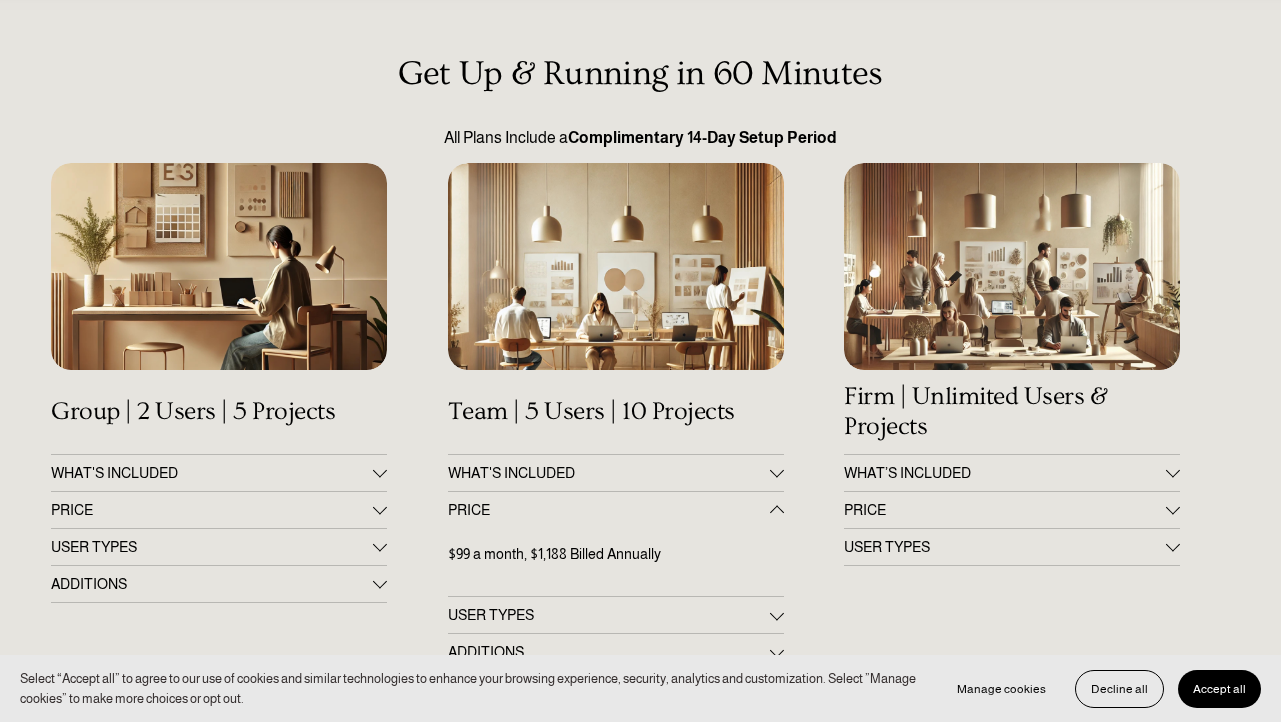 click on "PRICE" at bounding box center [212, 510] 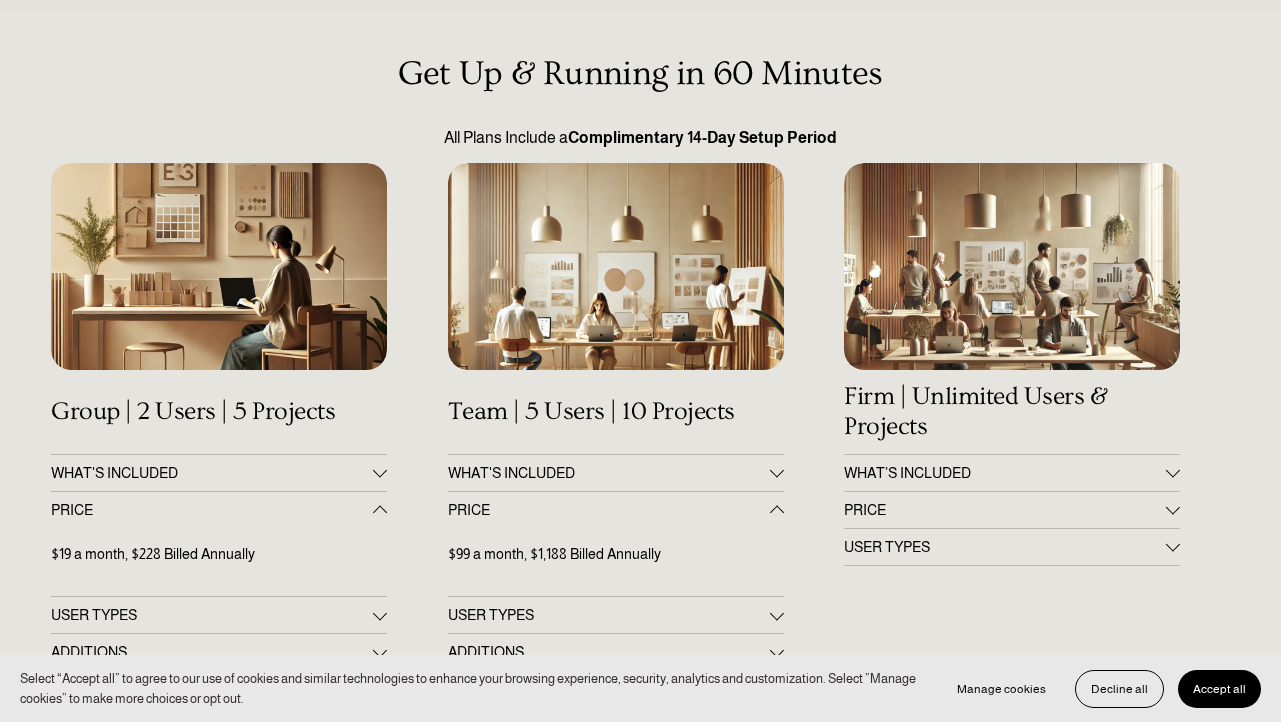 click at bounding box center [219, 266] 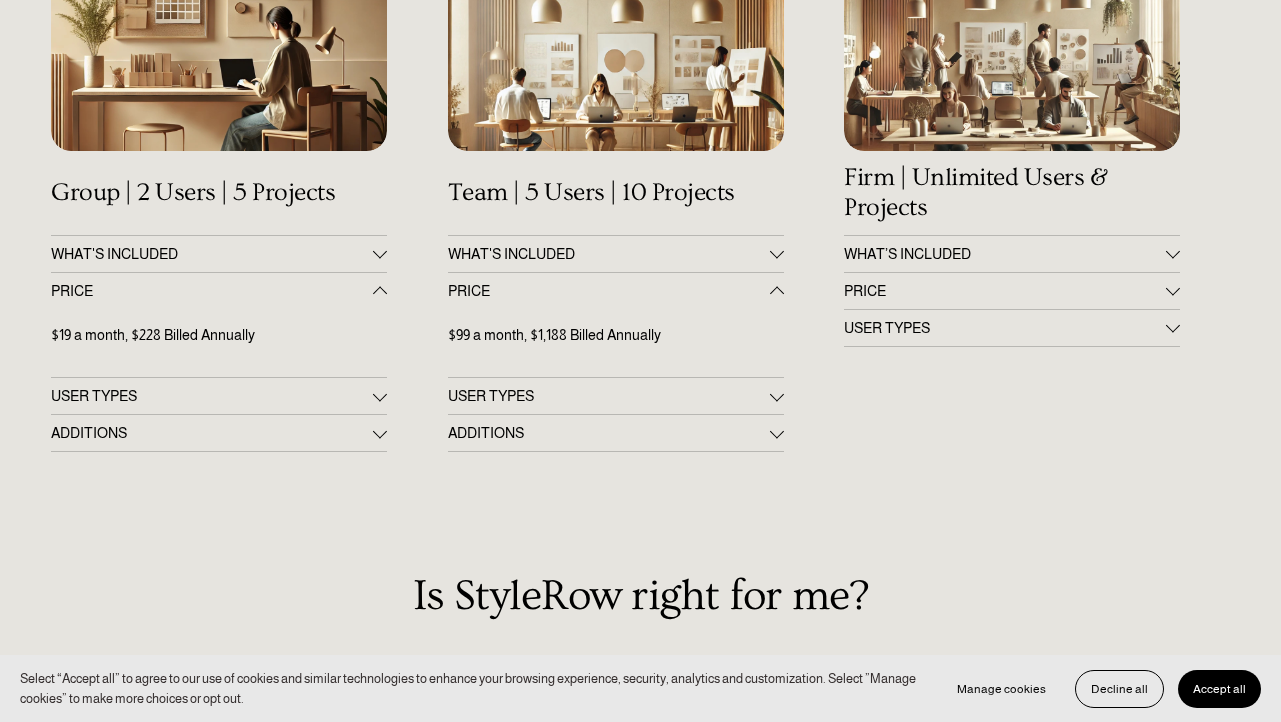 scroll, scrollTop: 361, scrollLeft: 0, axis: vertical 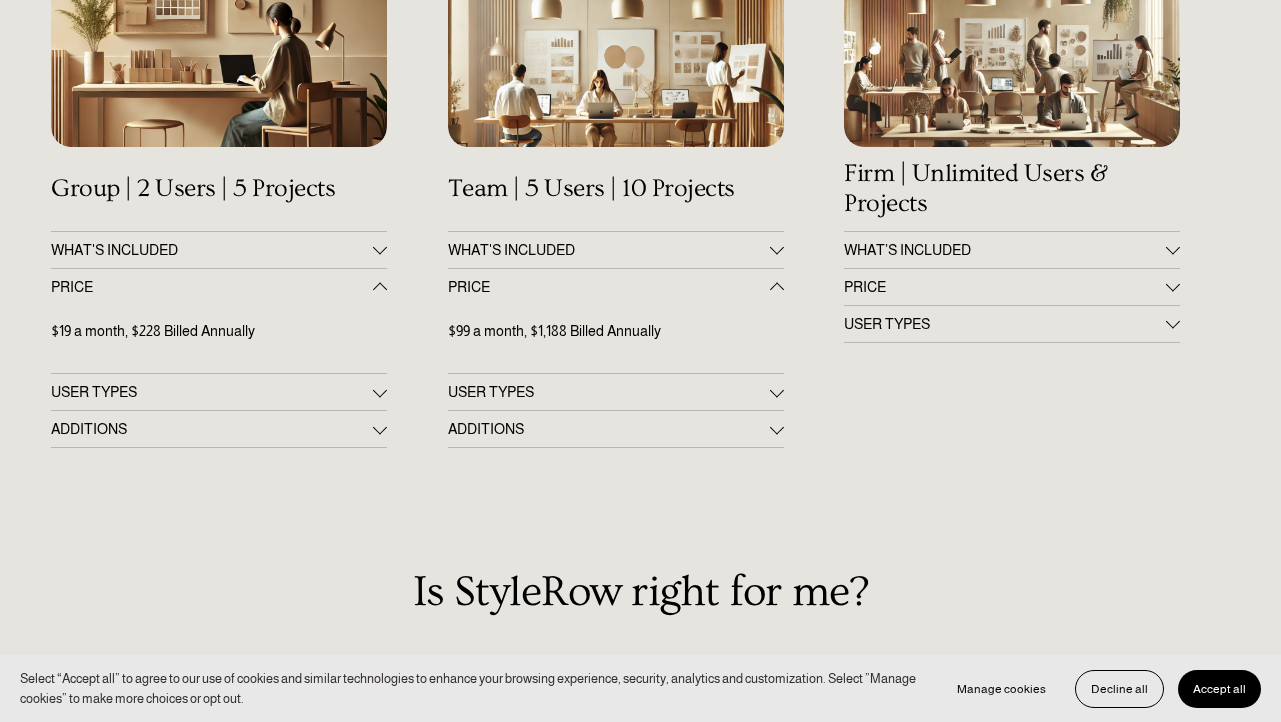 click on "USER TYPES" at bounding box center (212, 392) 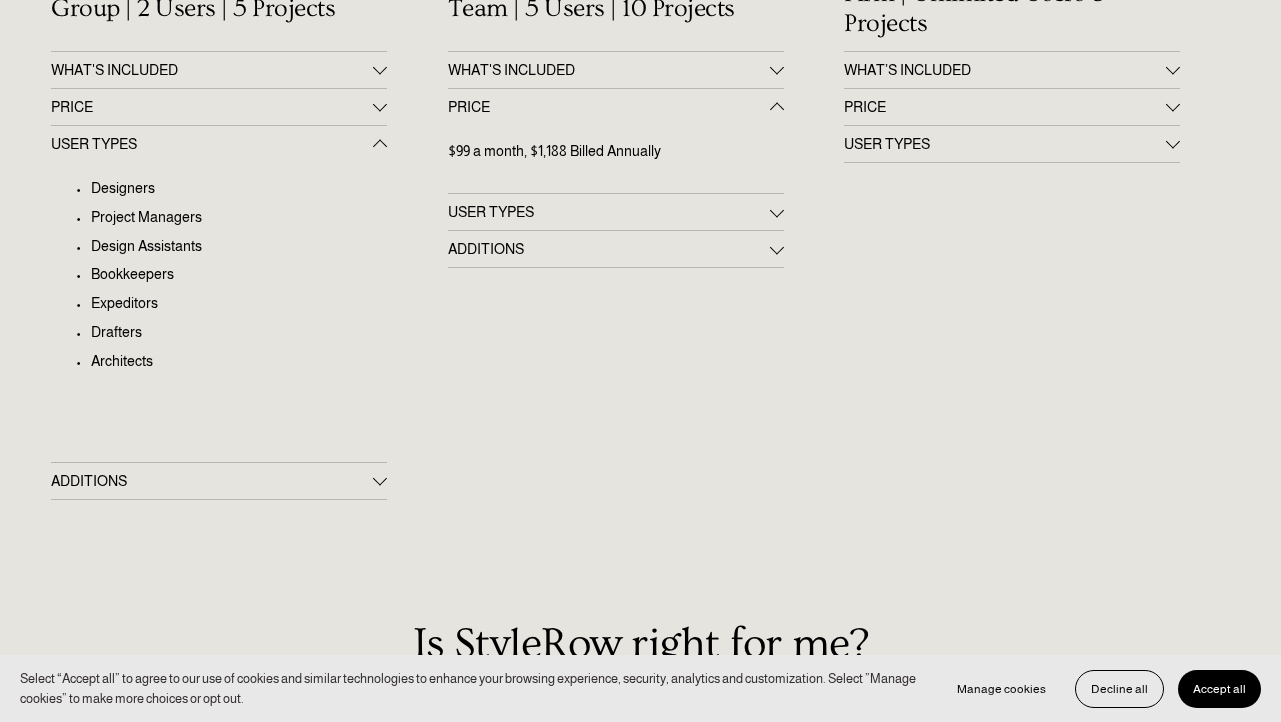 scroll, scrollTop: 554, scrollLeft: 0, axis: vertical 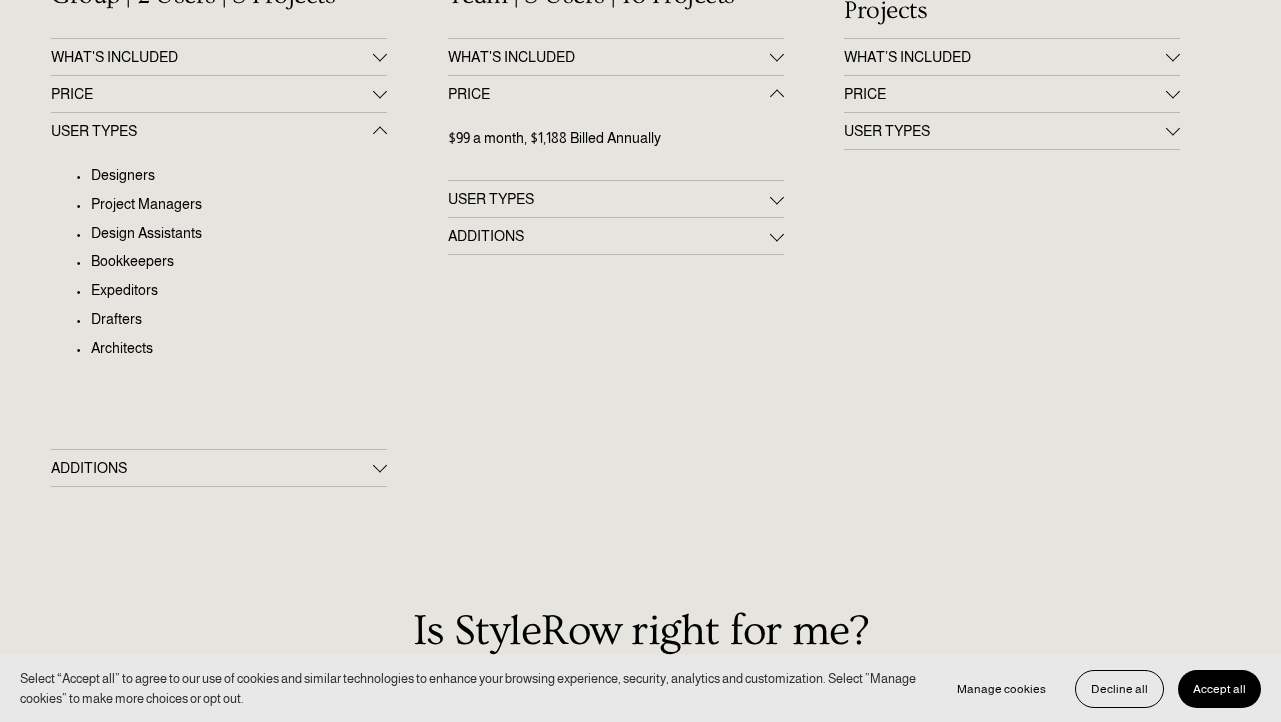 click on "ADDITIONS" at bounding box center [212, 468] 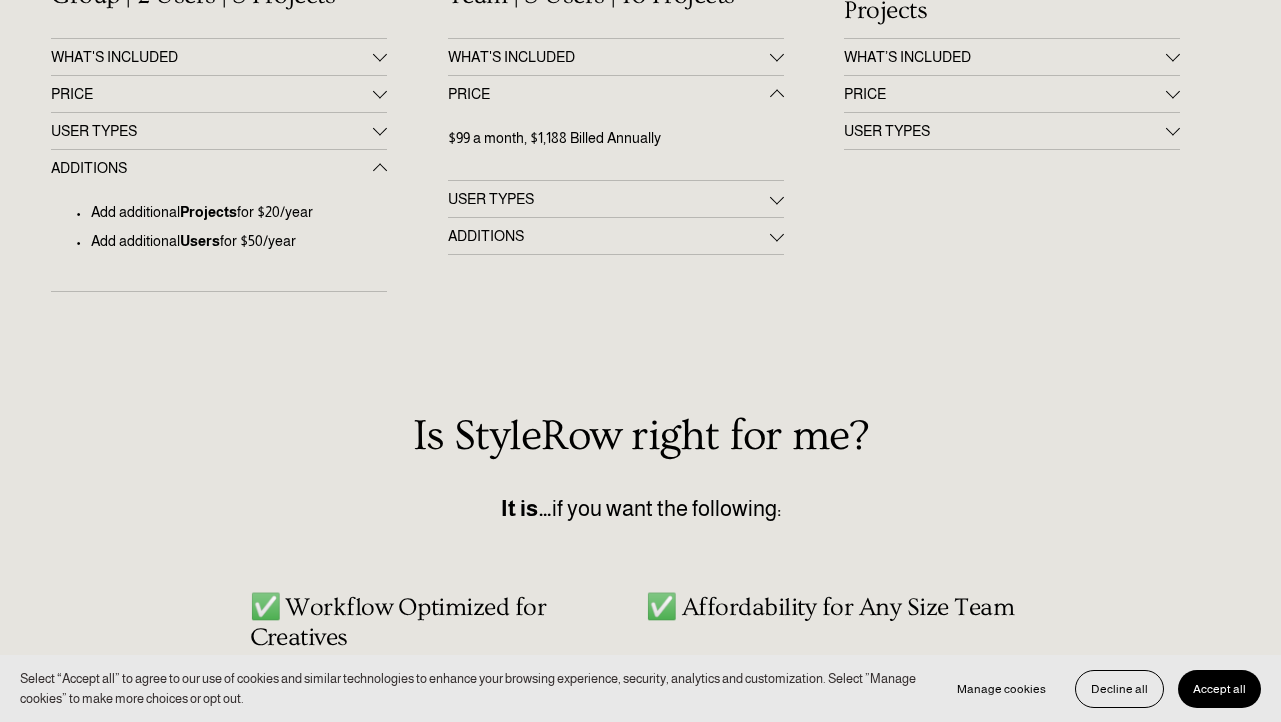 scroll, scrollTop: 0, scrollLeft: 0, axis: both 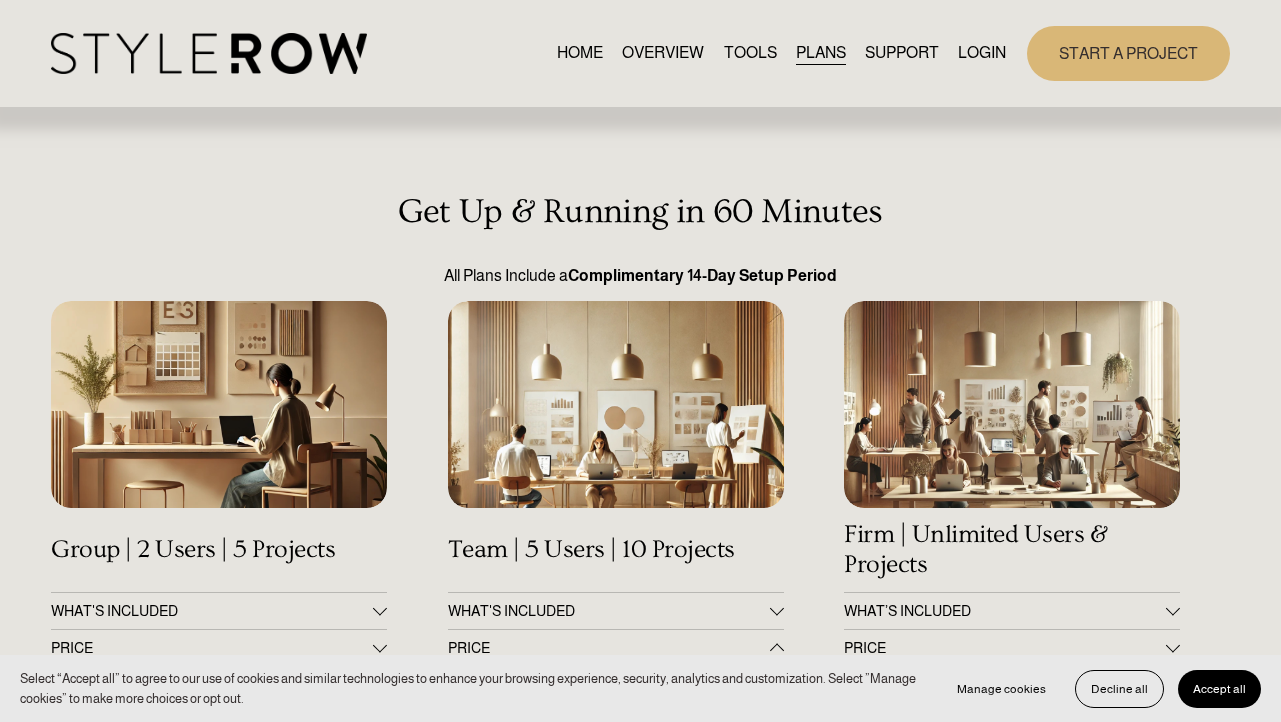 click on "OVERVIEW" at bounding box center [663, 53] 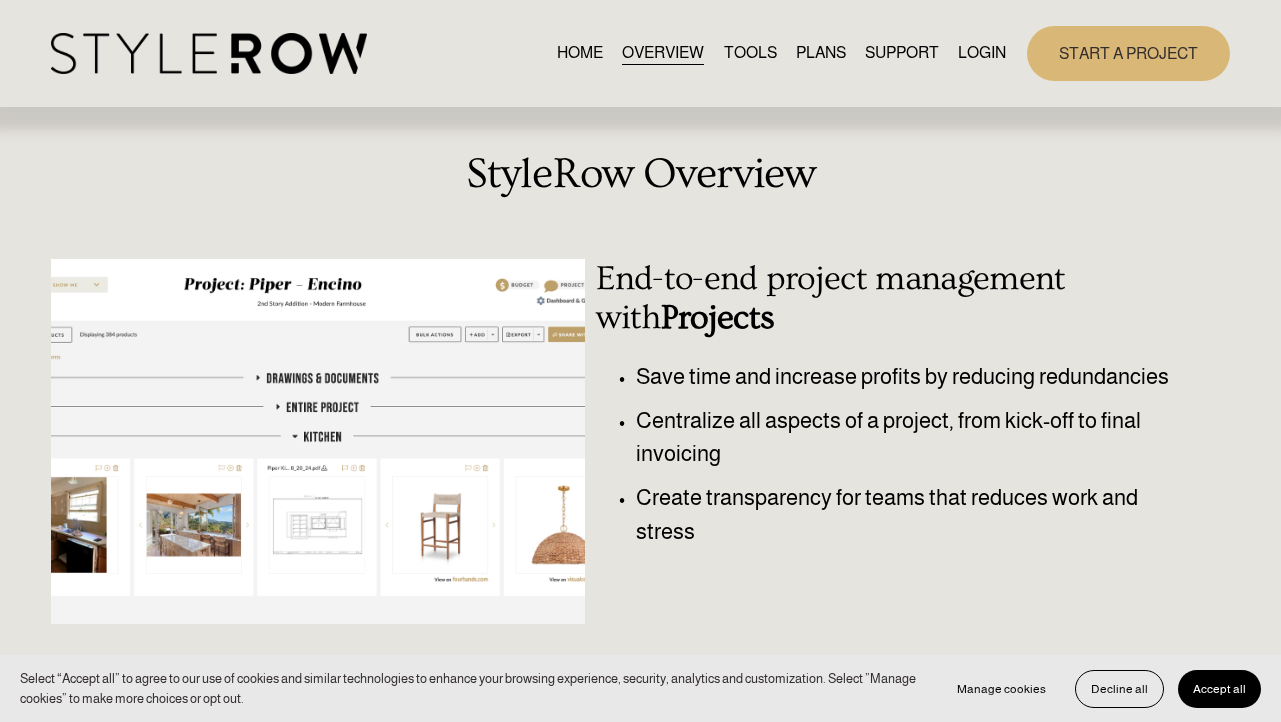 scroll, scrollTop: 0, scrollLeft: 0, axis: both 